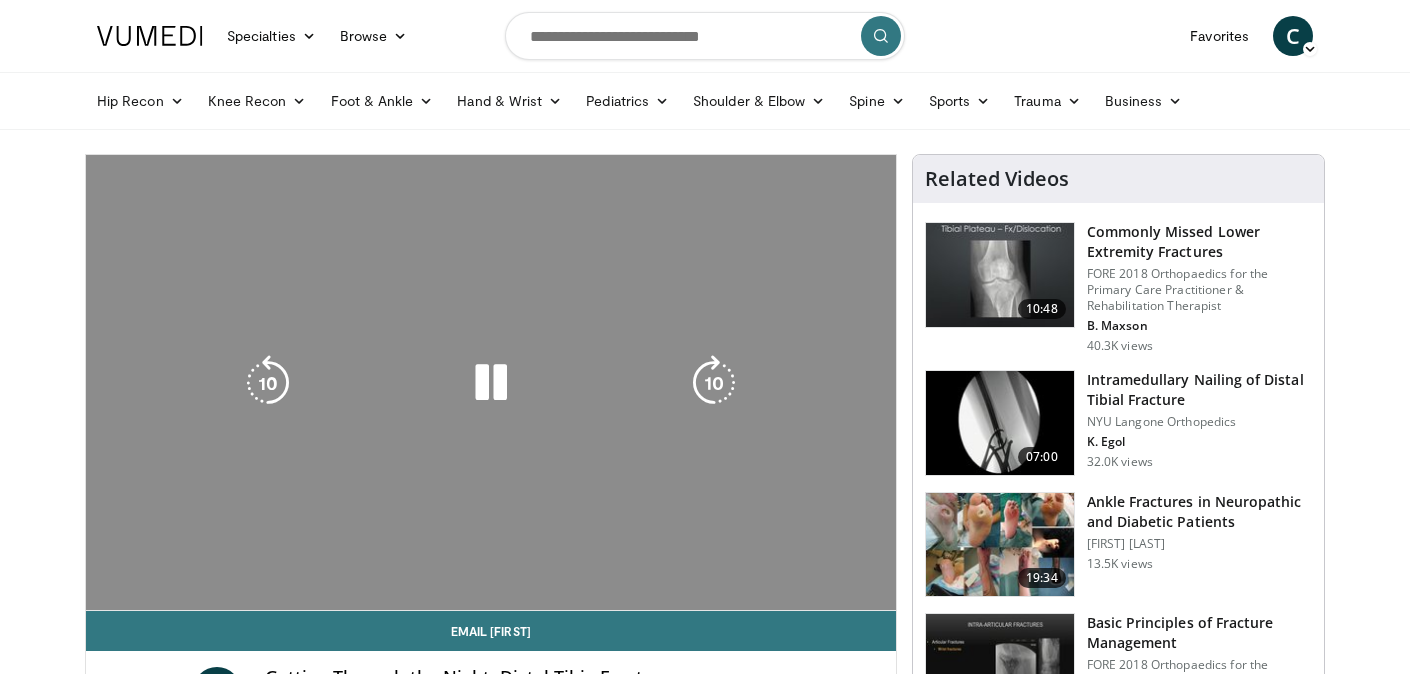 scroll, scrollTop: 0, scrollLeft: 0, axis: both 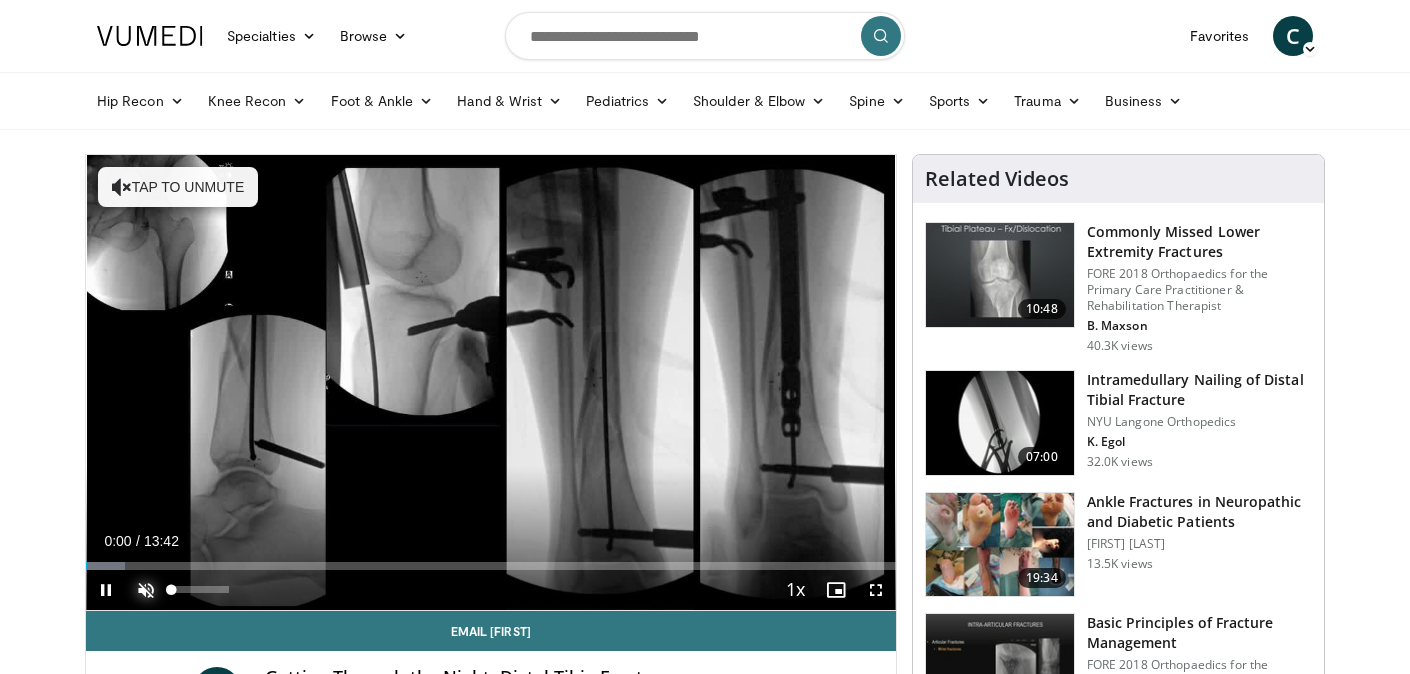 click at bounding box center [146, 590] 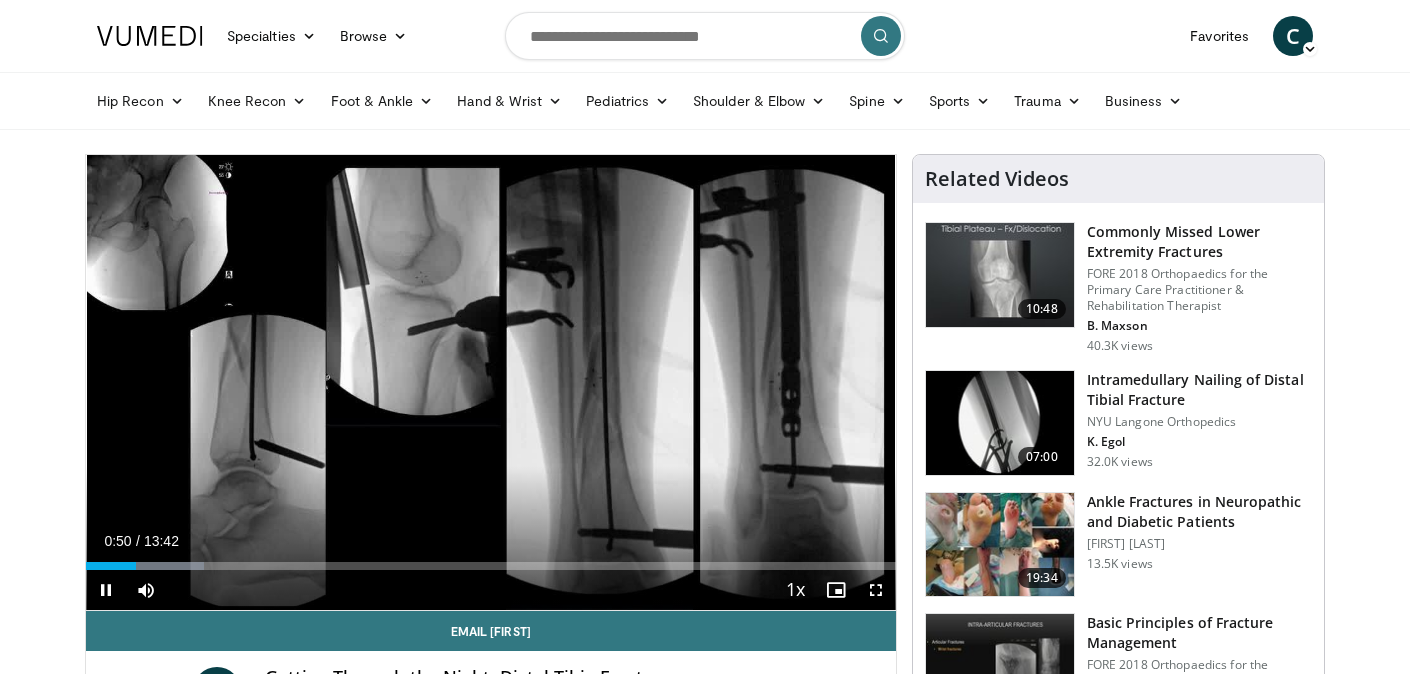 click on "+" at bounding box center [184, 620] 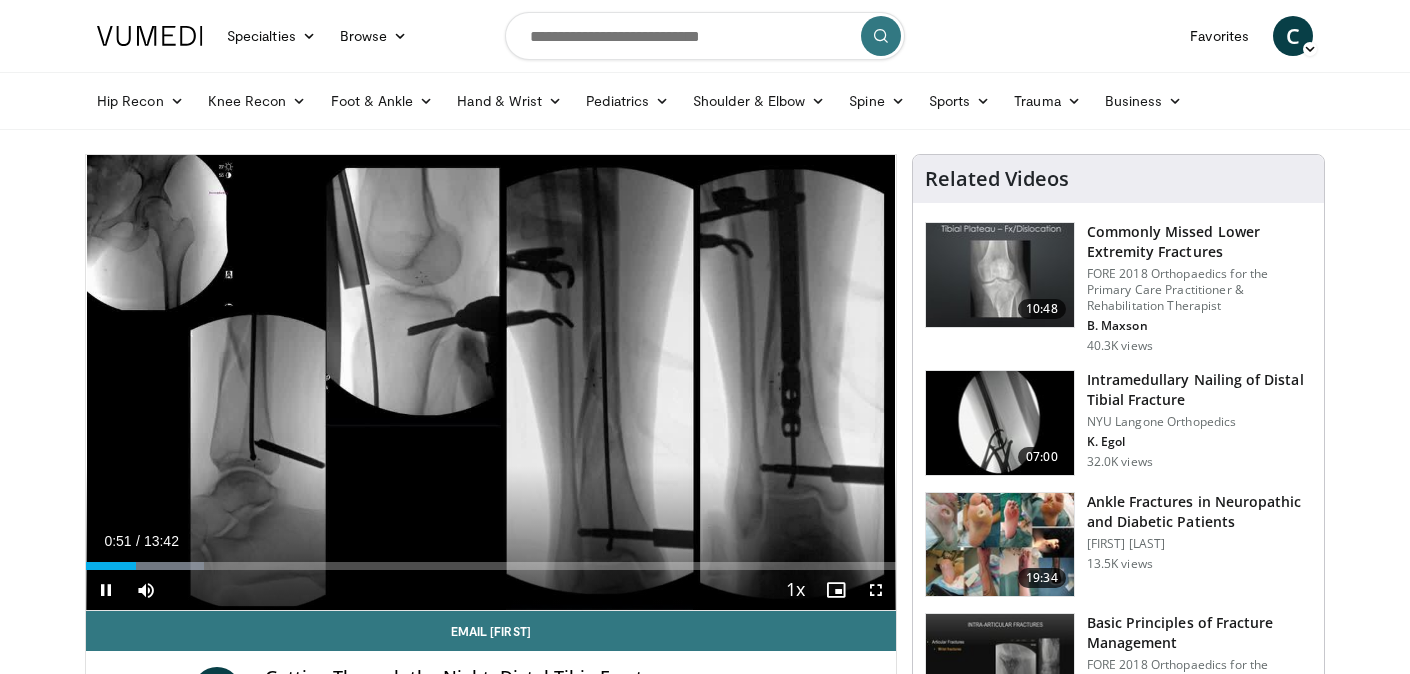 click on "+" at bounding box center (184, 620) 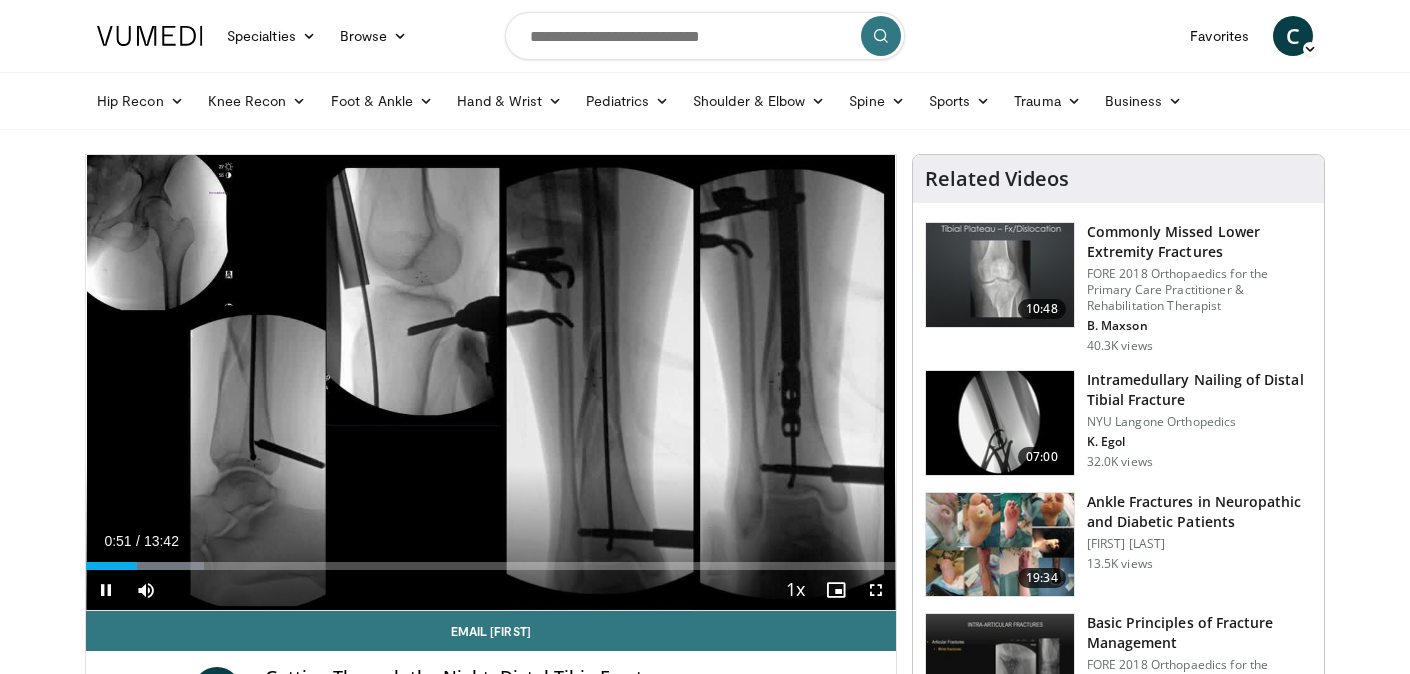 click on "+" at bounding box center (184, 620) 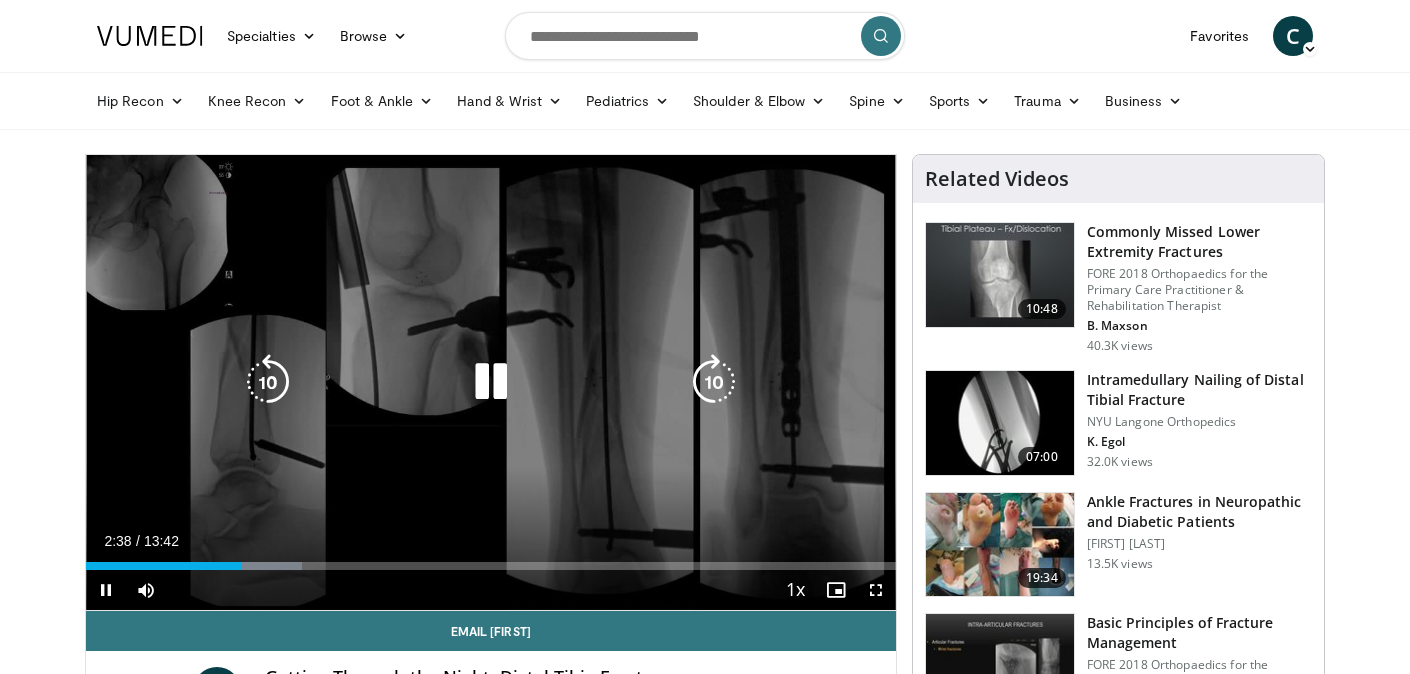 click at bounding box center (491, 382) 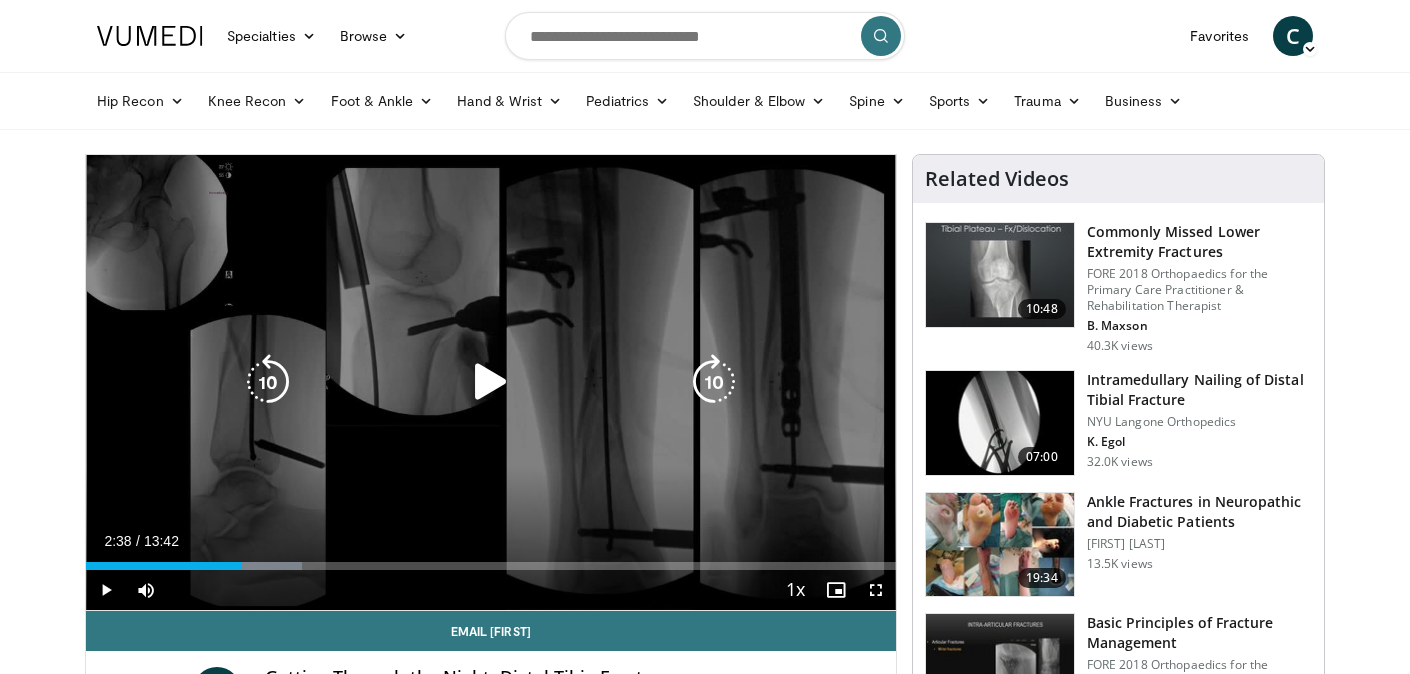 click at bounding box center (491, 382) 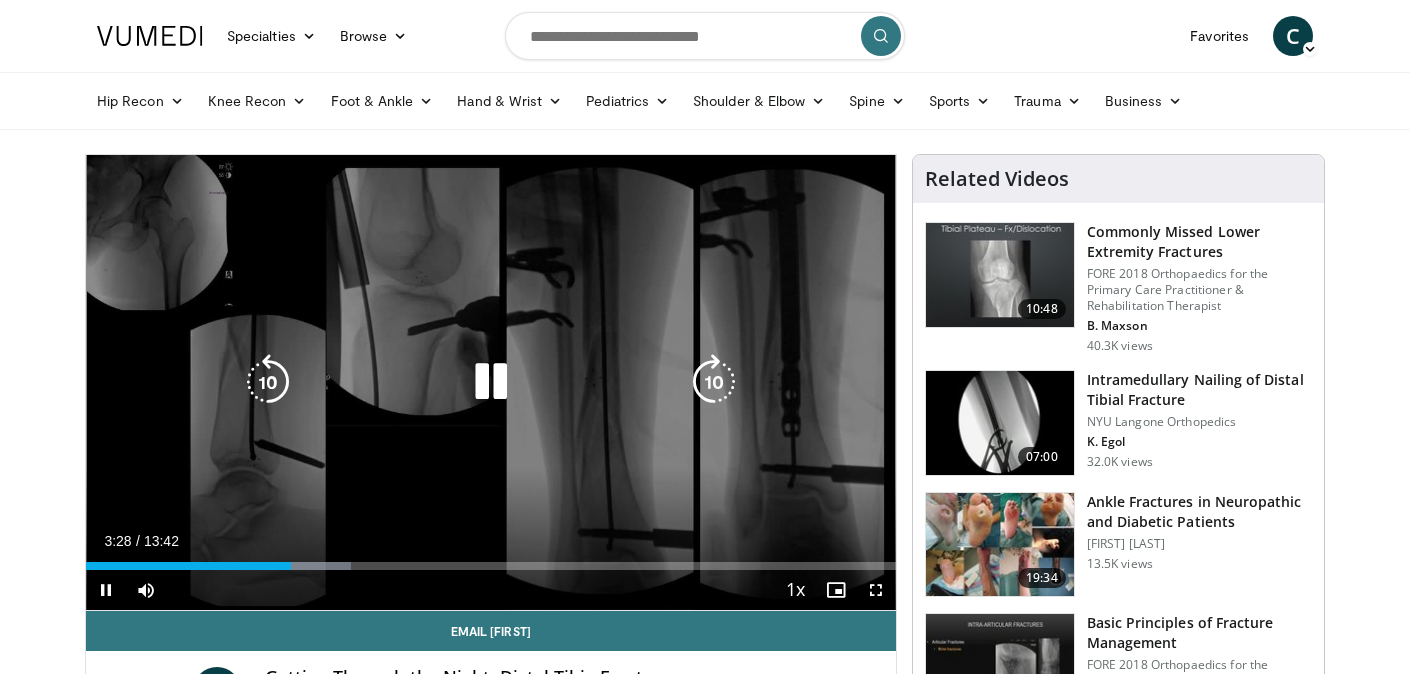 click at bounding box center (491, 382) 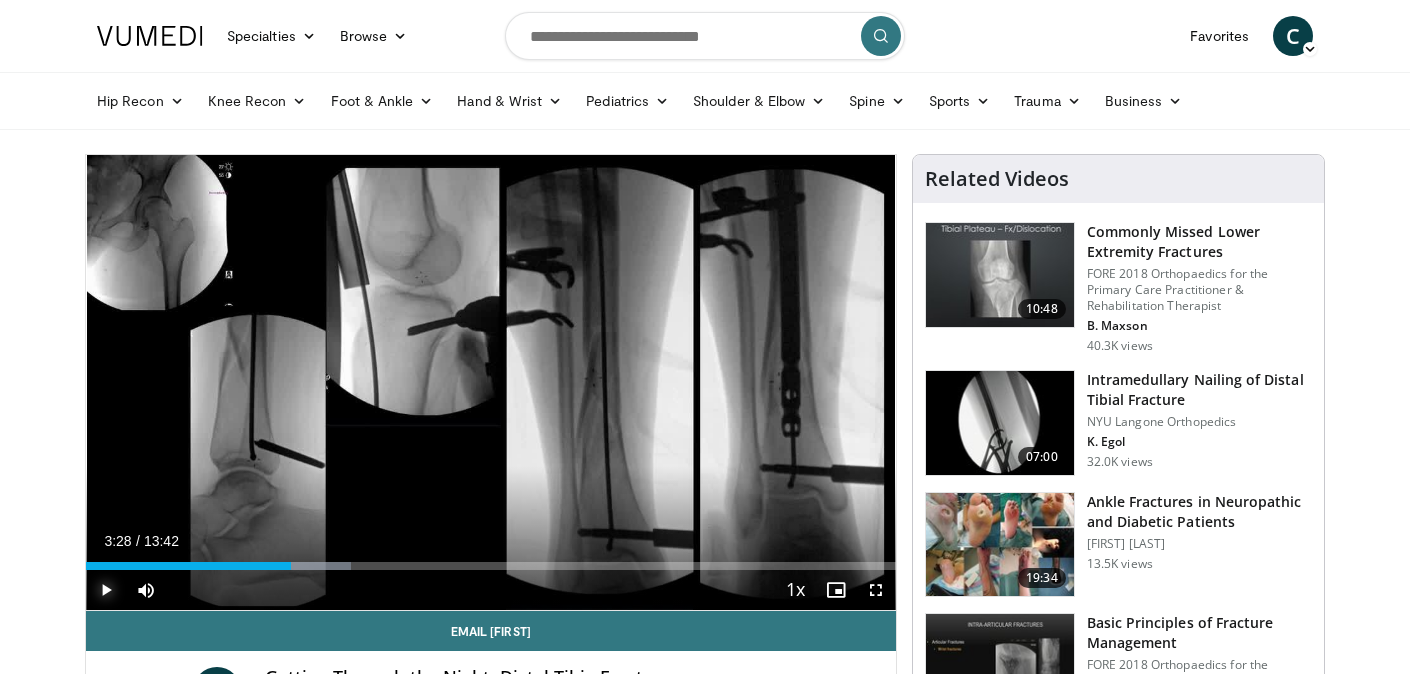 click at bounding box center [106, 590] 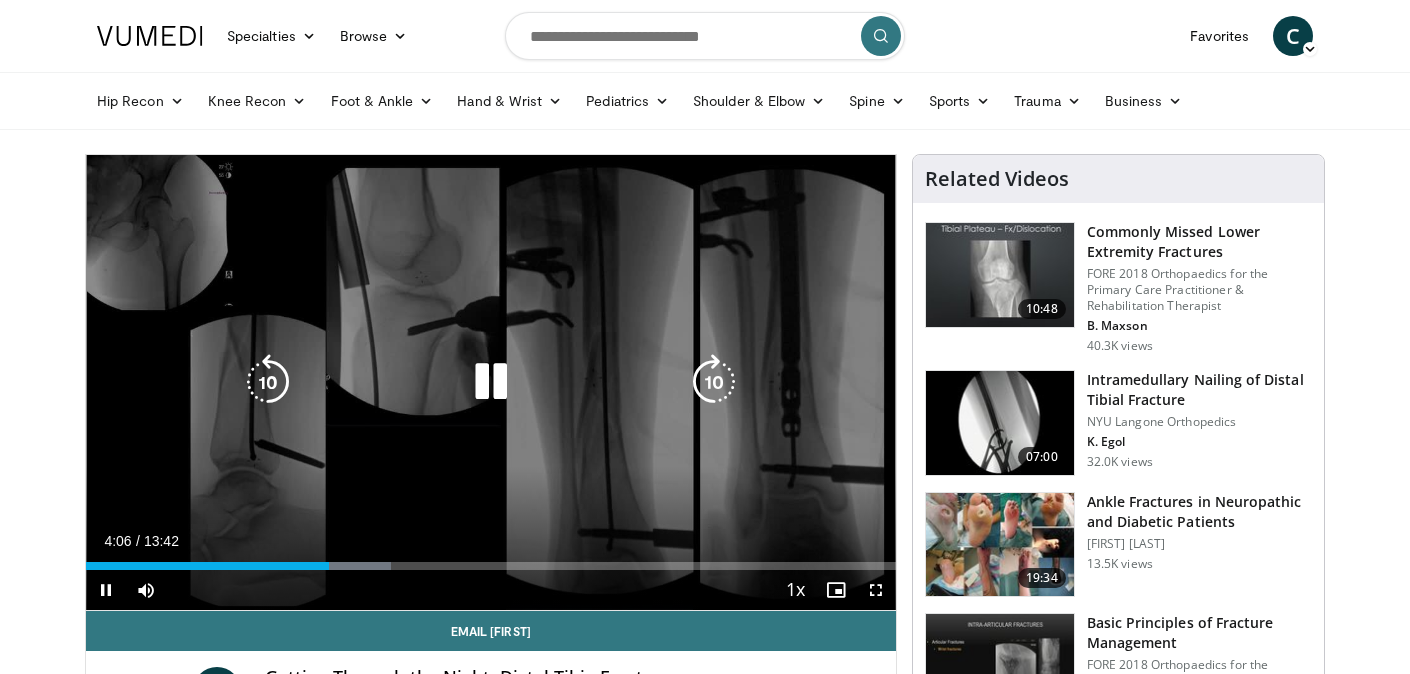 click at bounding box center (491, 382) 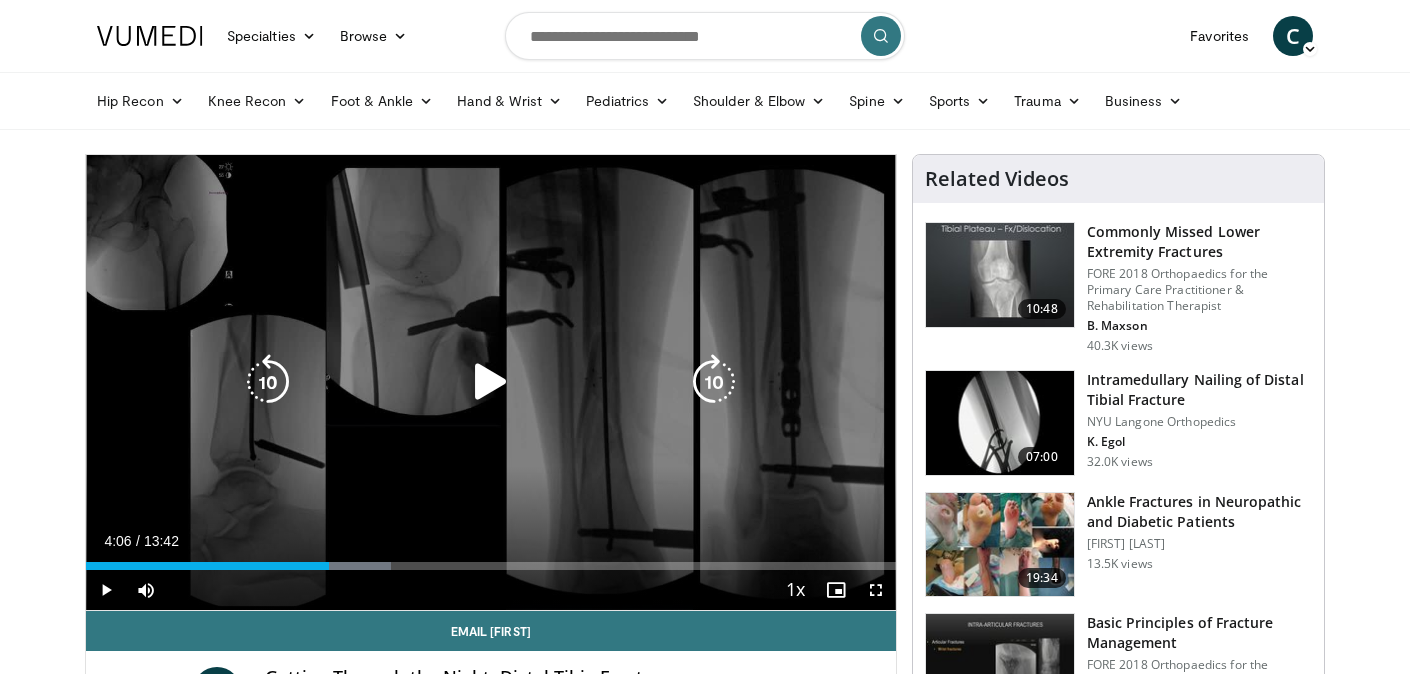 click at bounding box center [491, 382] 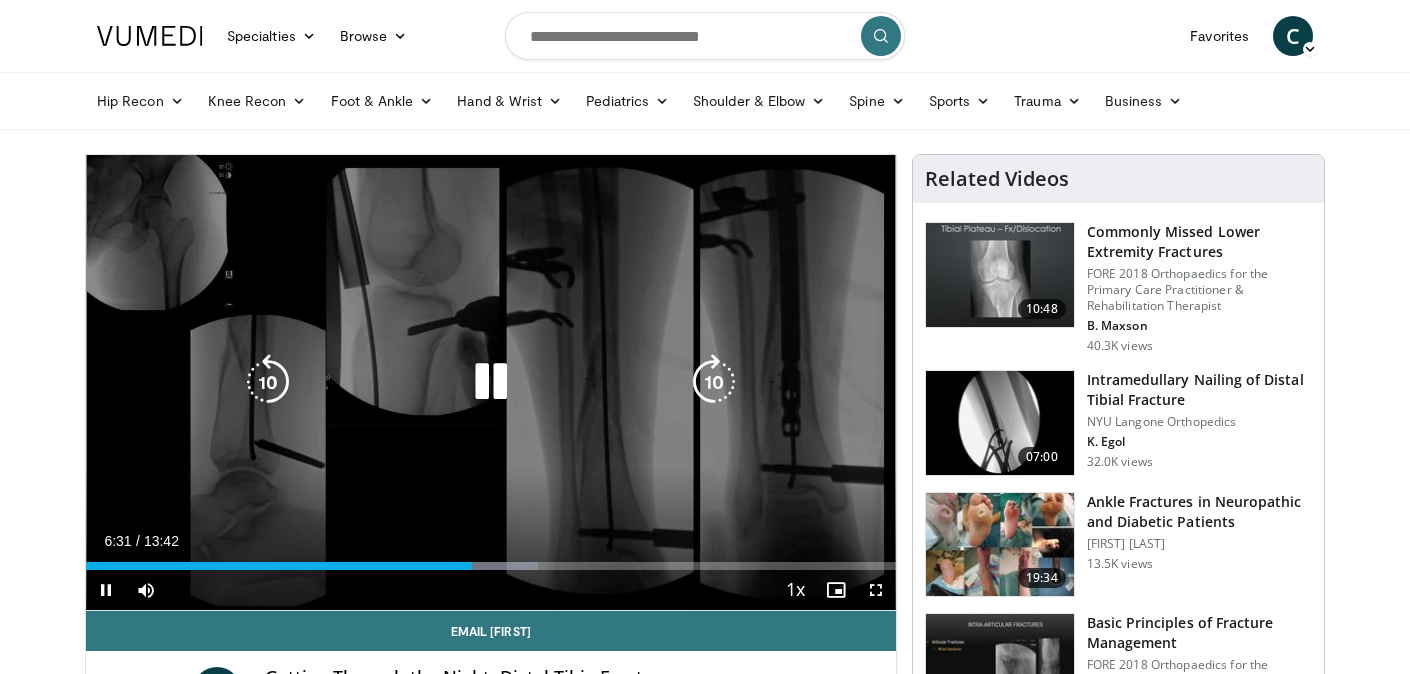 click at bounding box center (491, 382) 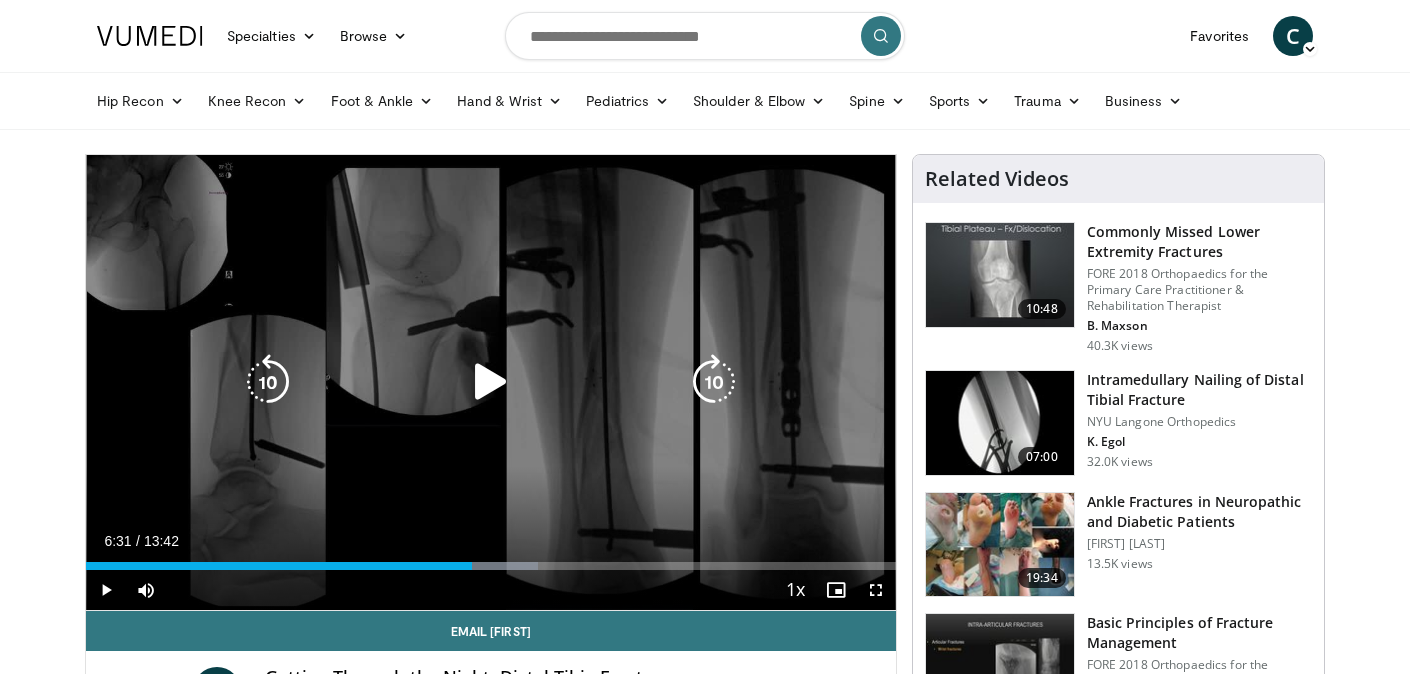 click at bounding box center [491, 382] 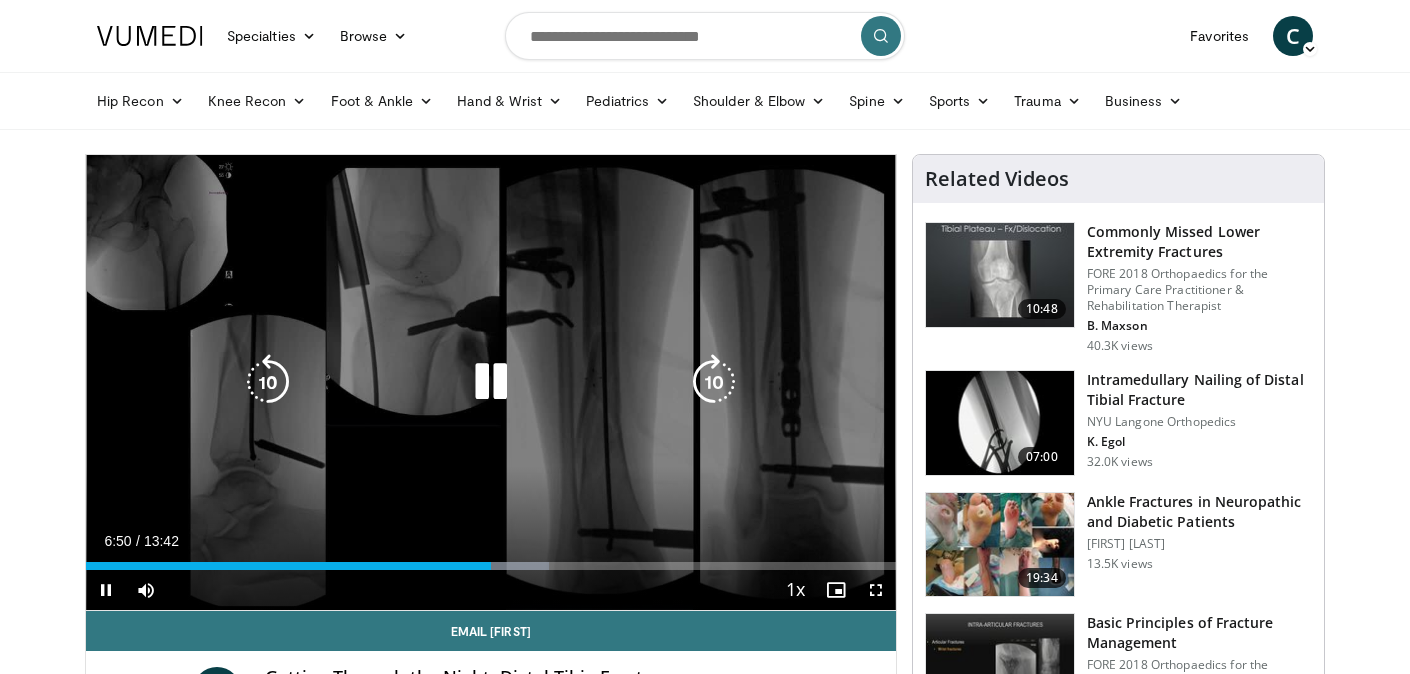 click at bounding box center [491, 382] 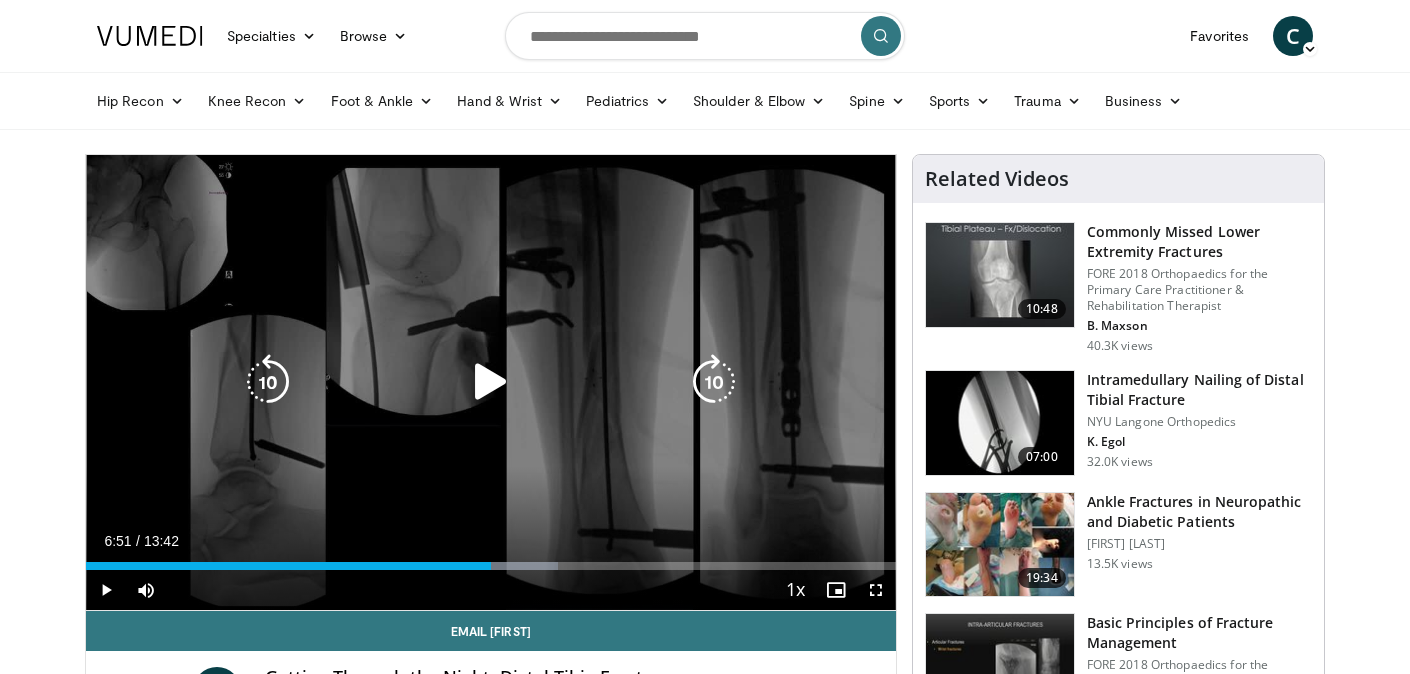 click at bounding box center (491, 382) 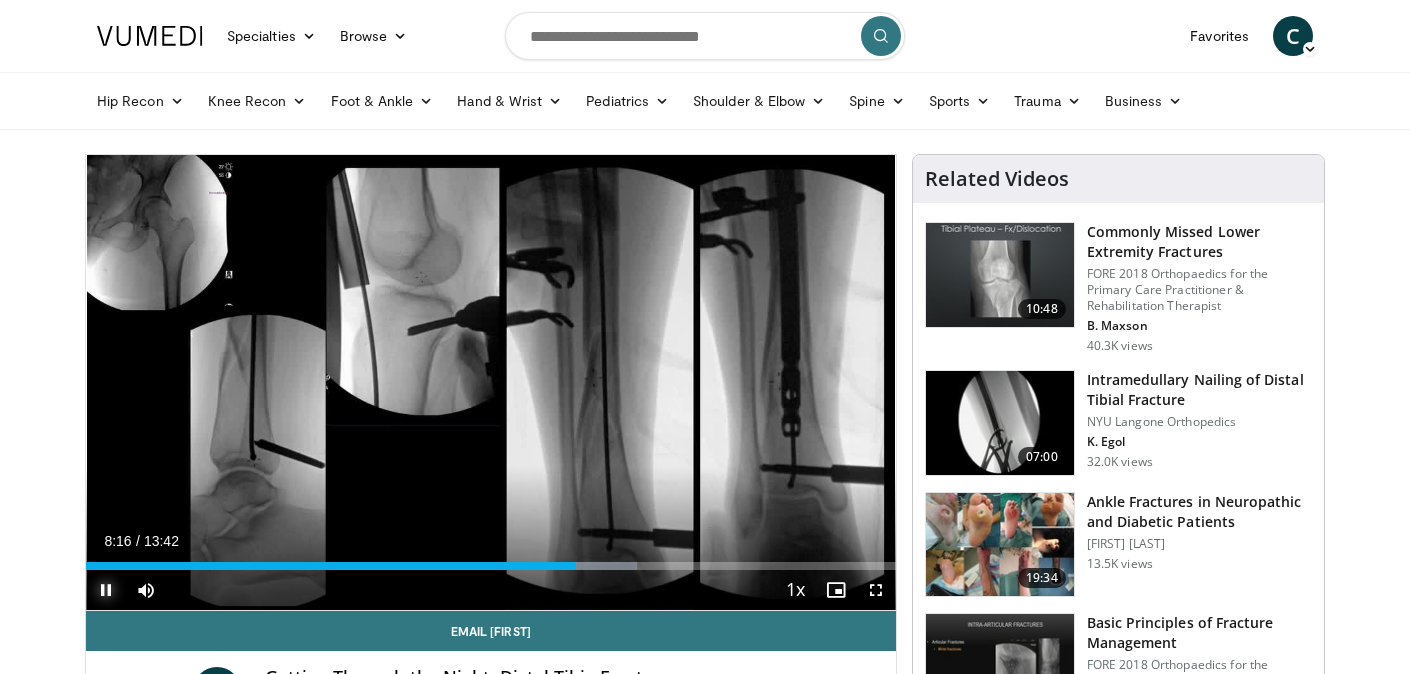 click at bounding box center (106, 590) 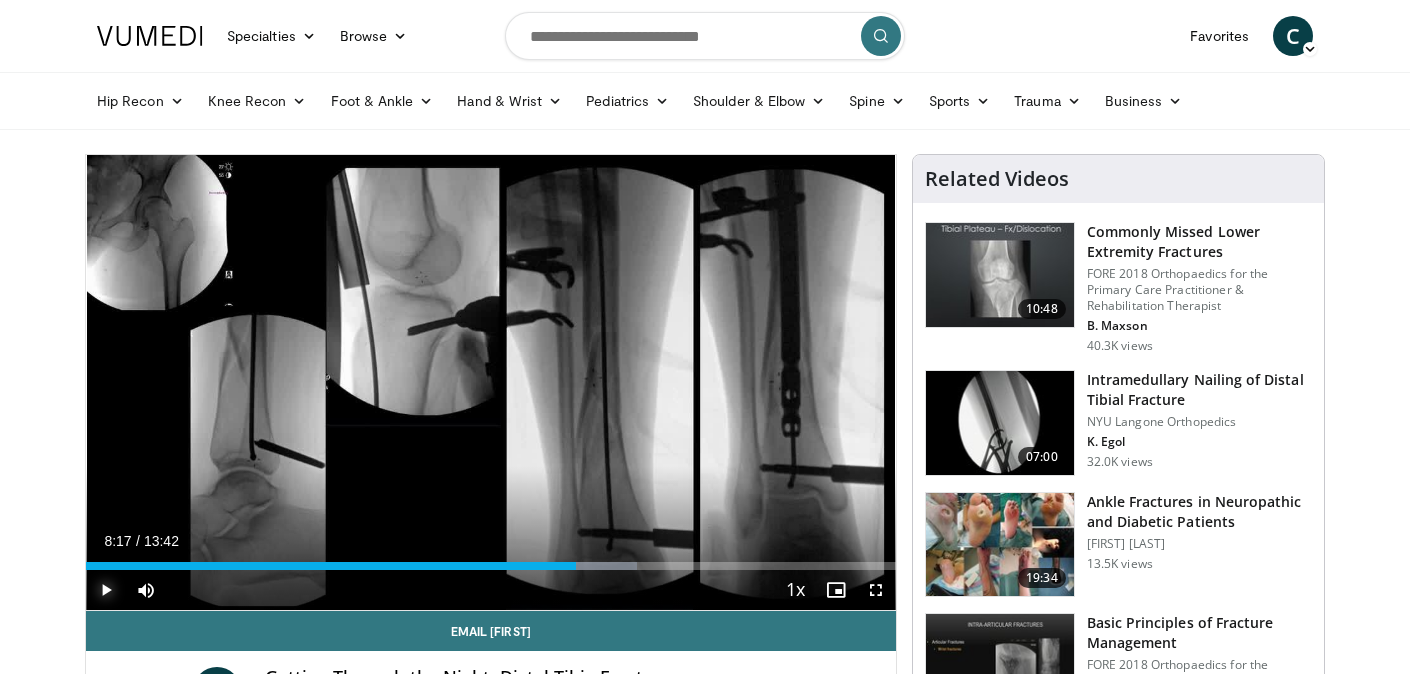 click at bounding box center [106, 590] 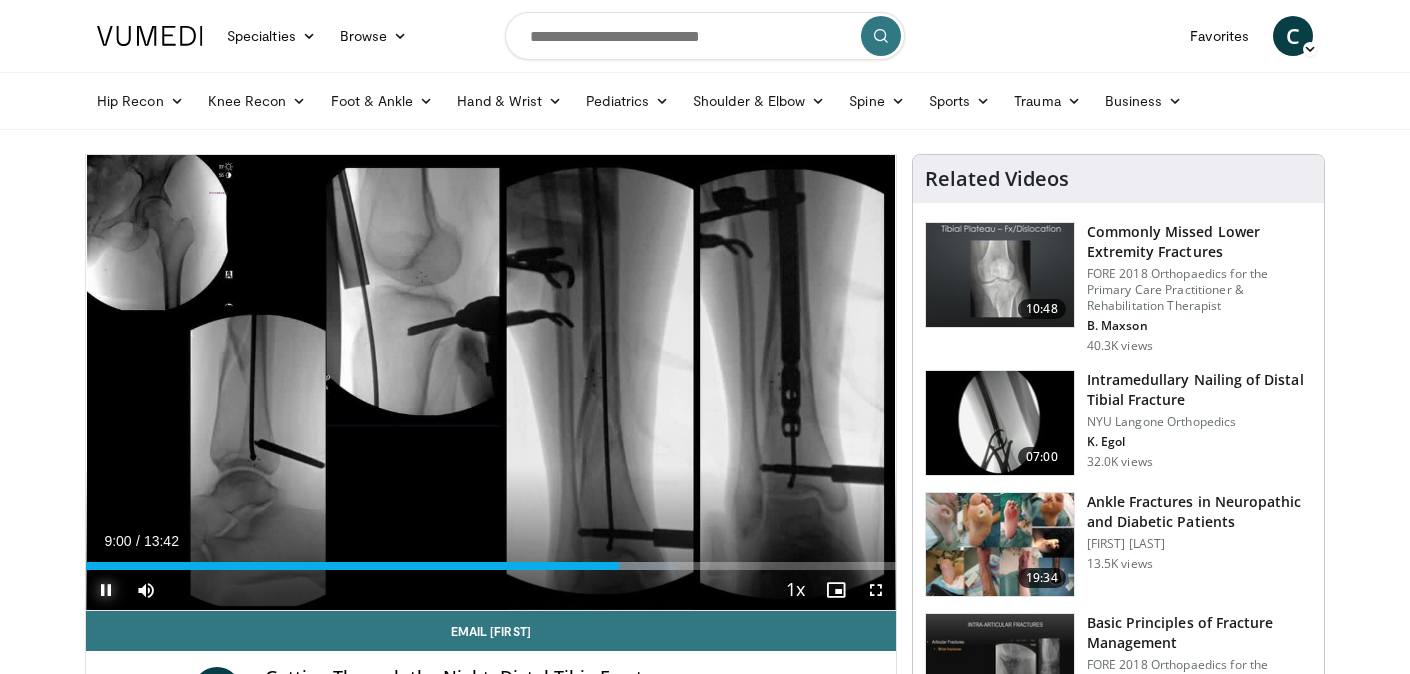 click at bounding box center [106, 590] 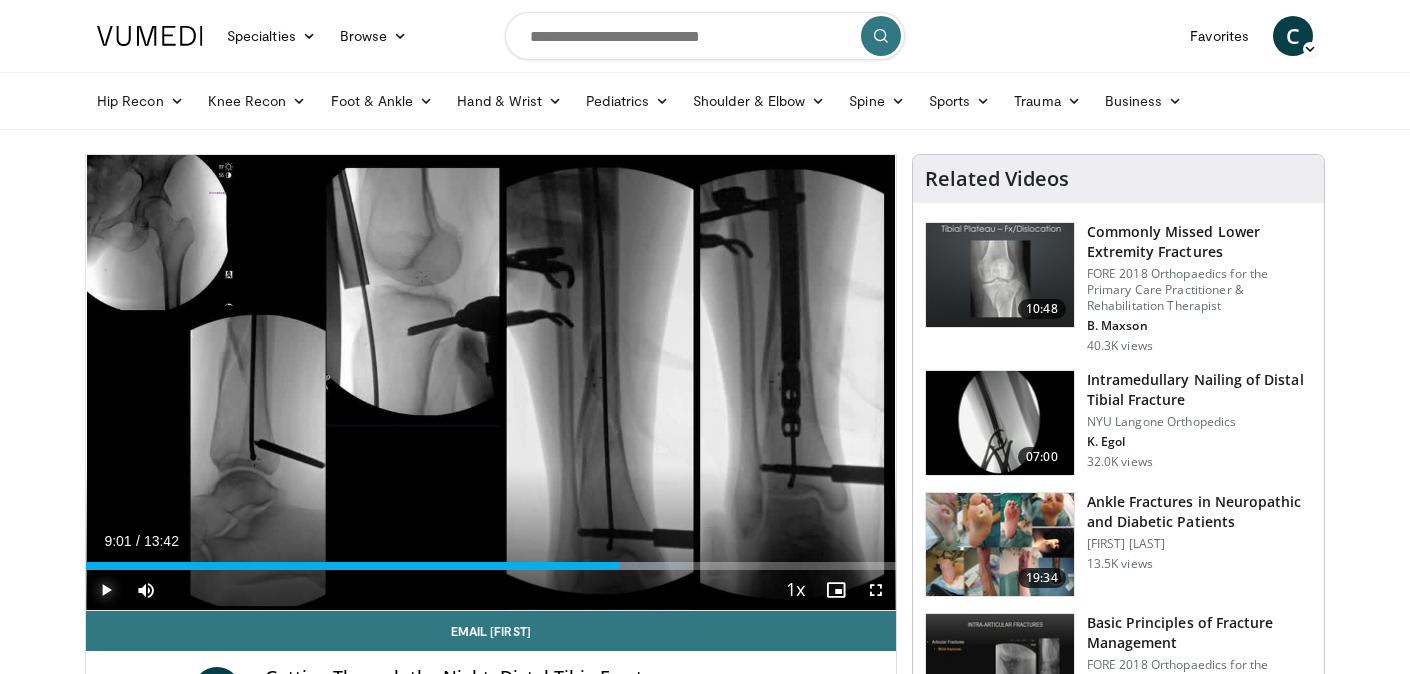 click at bounding box center [106, 590] 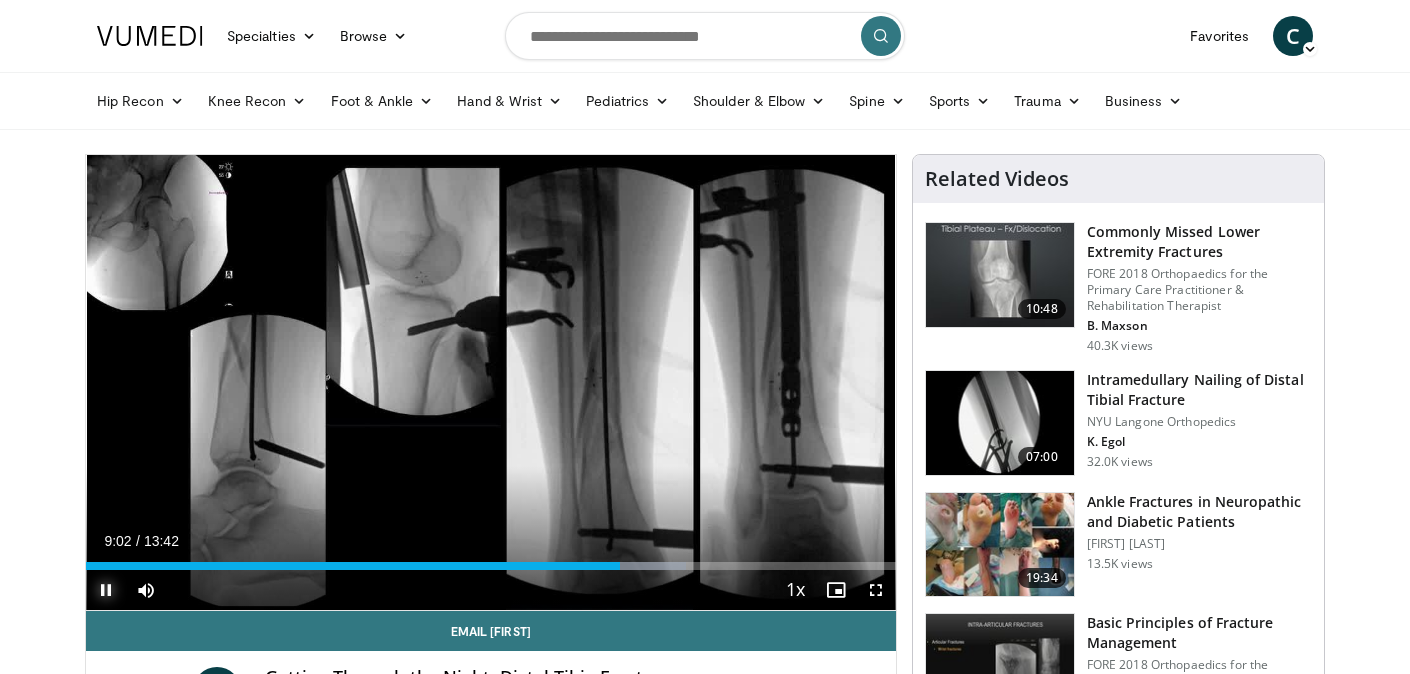click at bounding box center [106, 590] 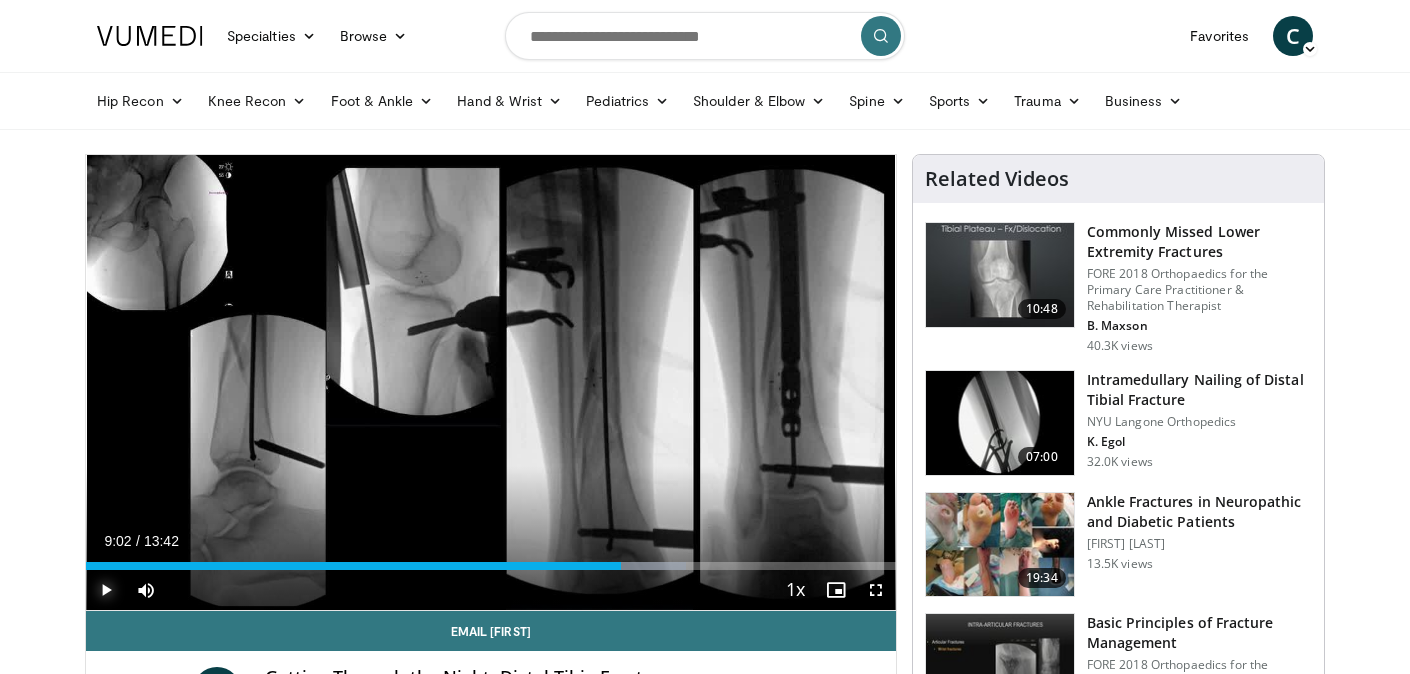 click at bounding box center (106, 590) 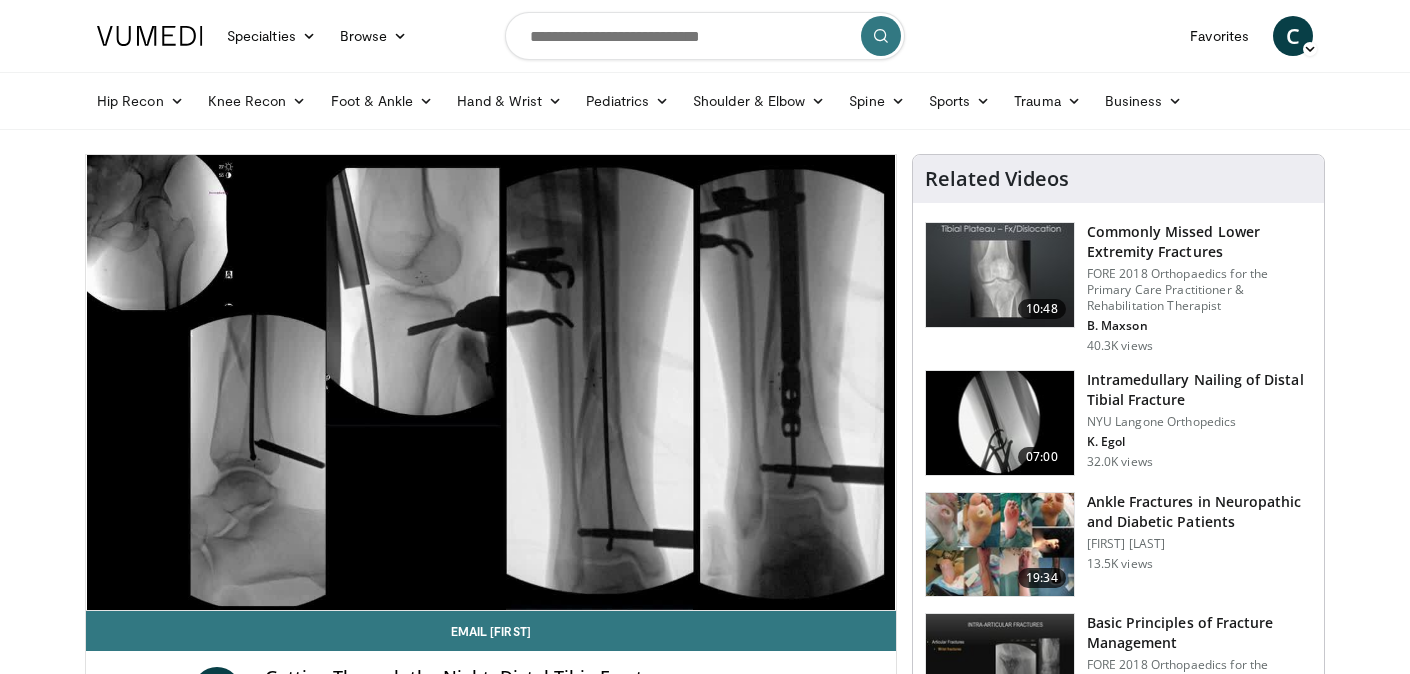 click at bounding box center [1000, 423] 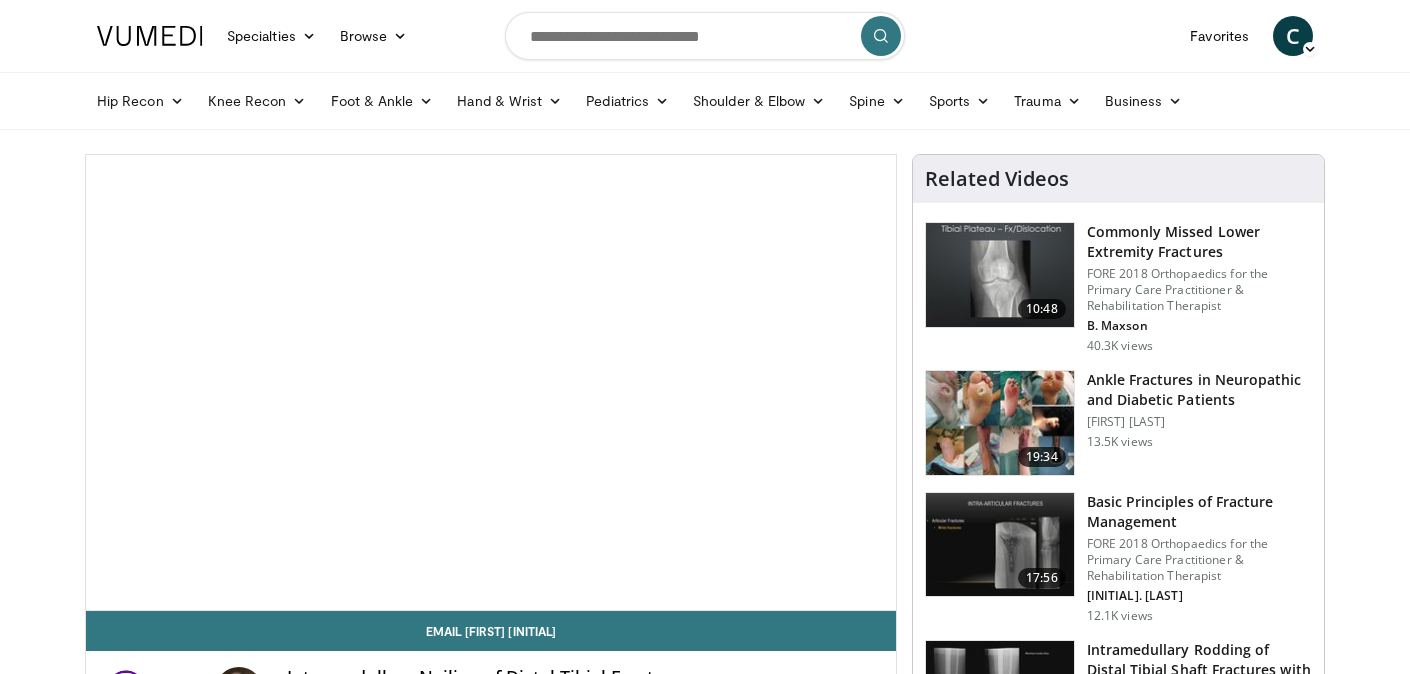 scroll, scrollTop: 0, scrollLeft: 0, axis: both 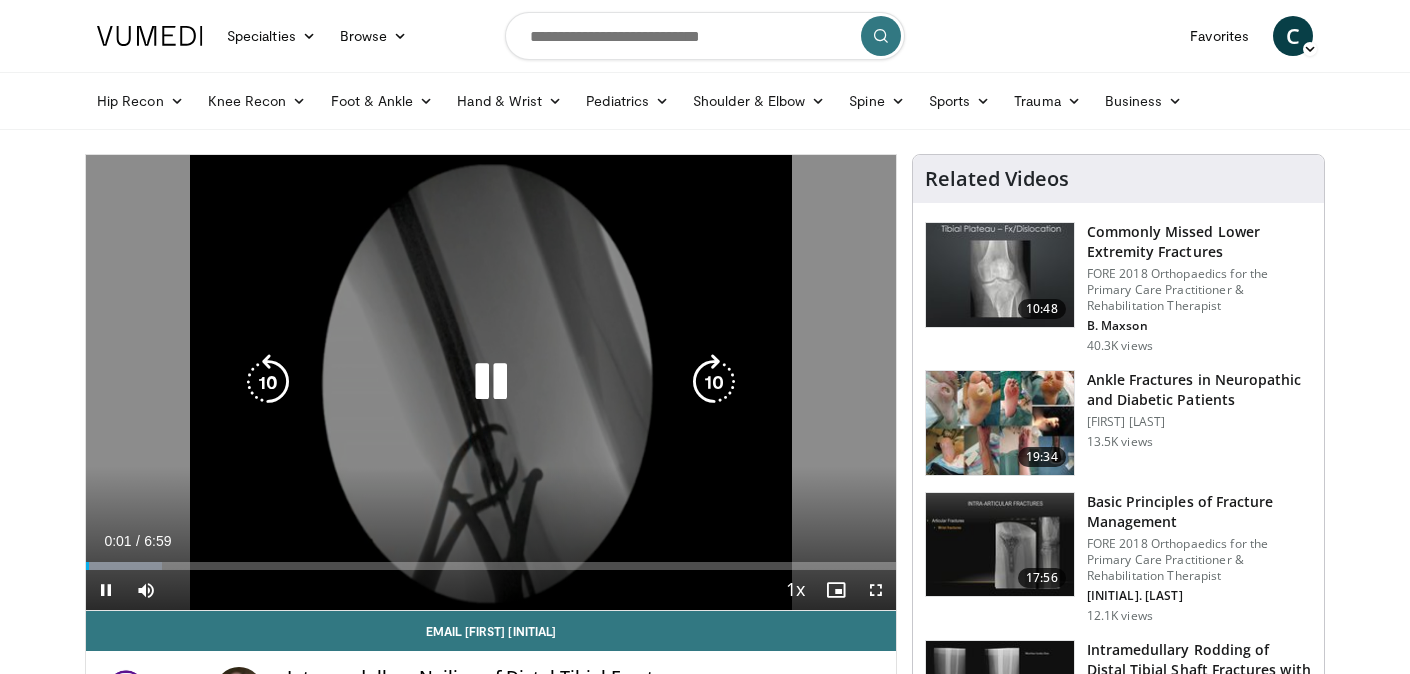 click at bounding box center (714, 382) 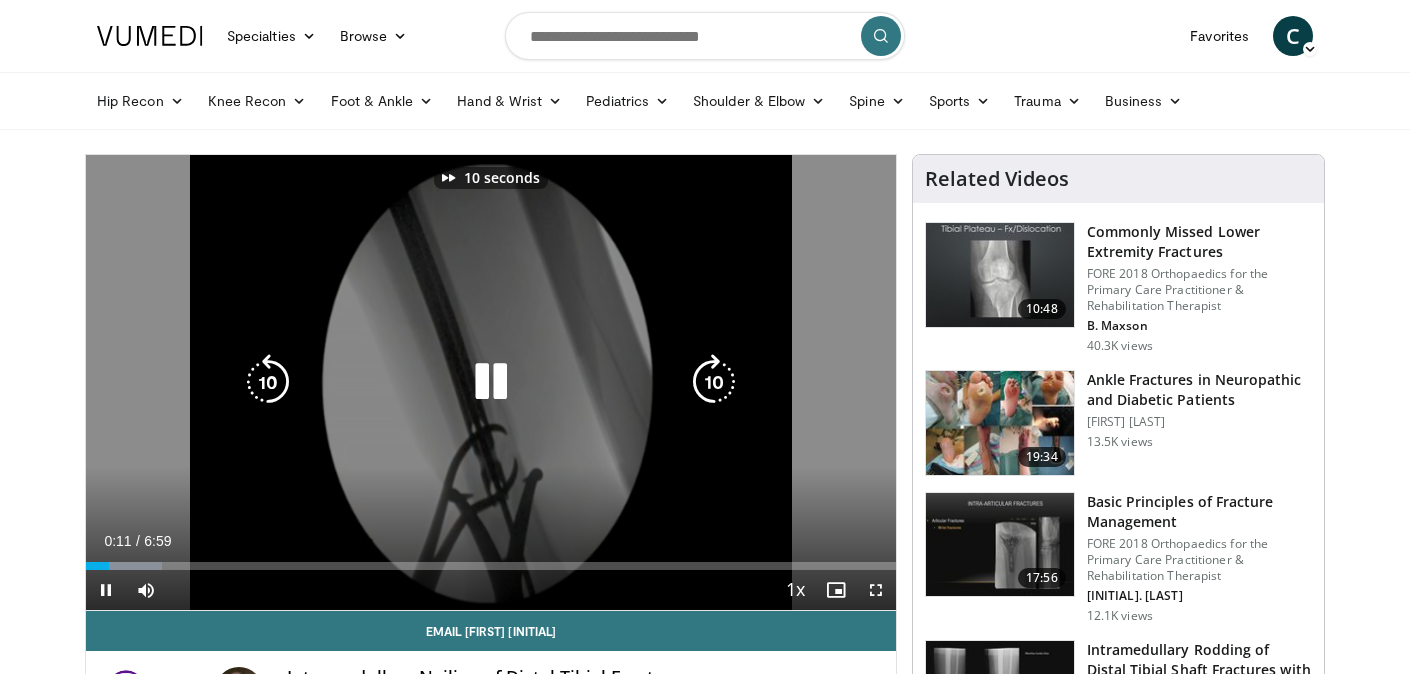 click at bounding box center [714, 382] 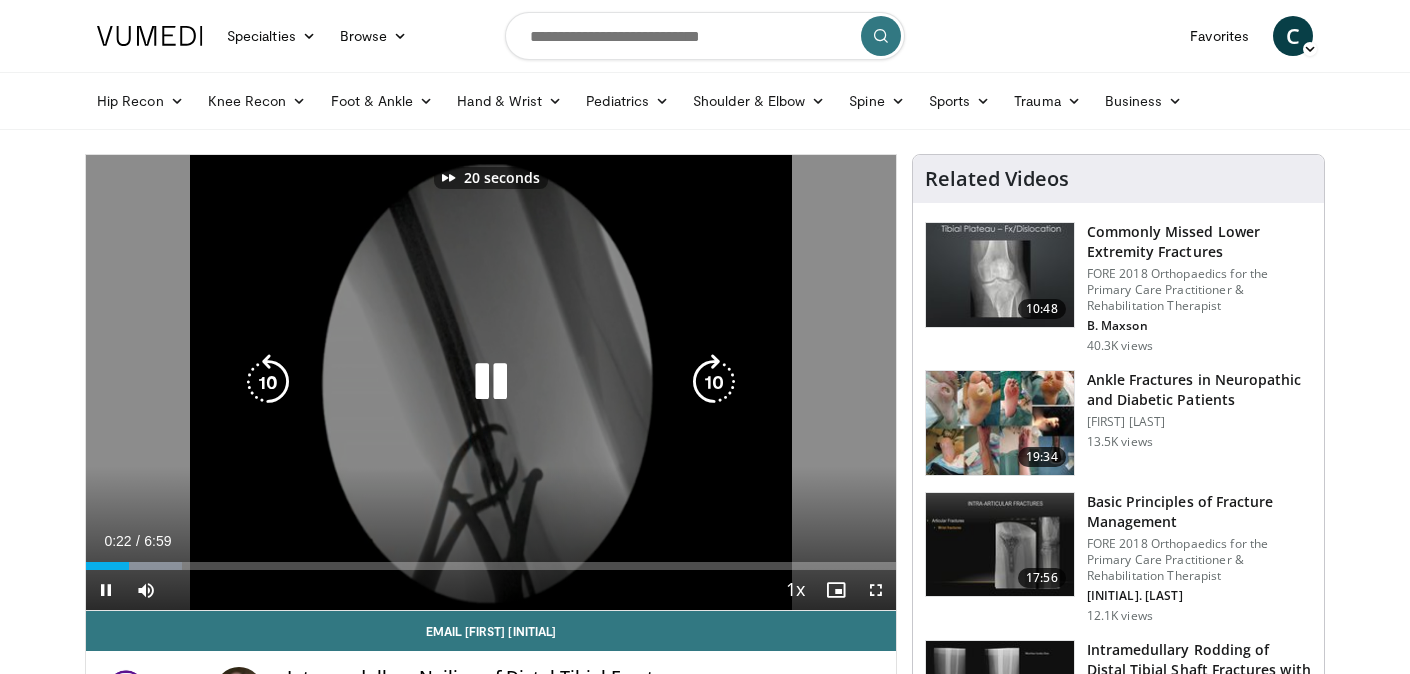 click at bounding box center [714, 382] 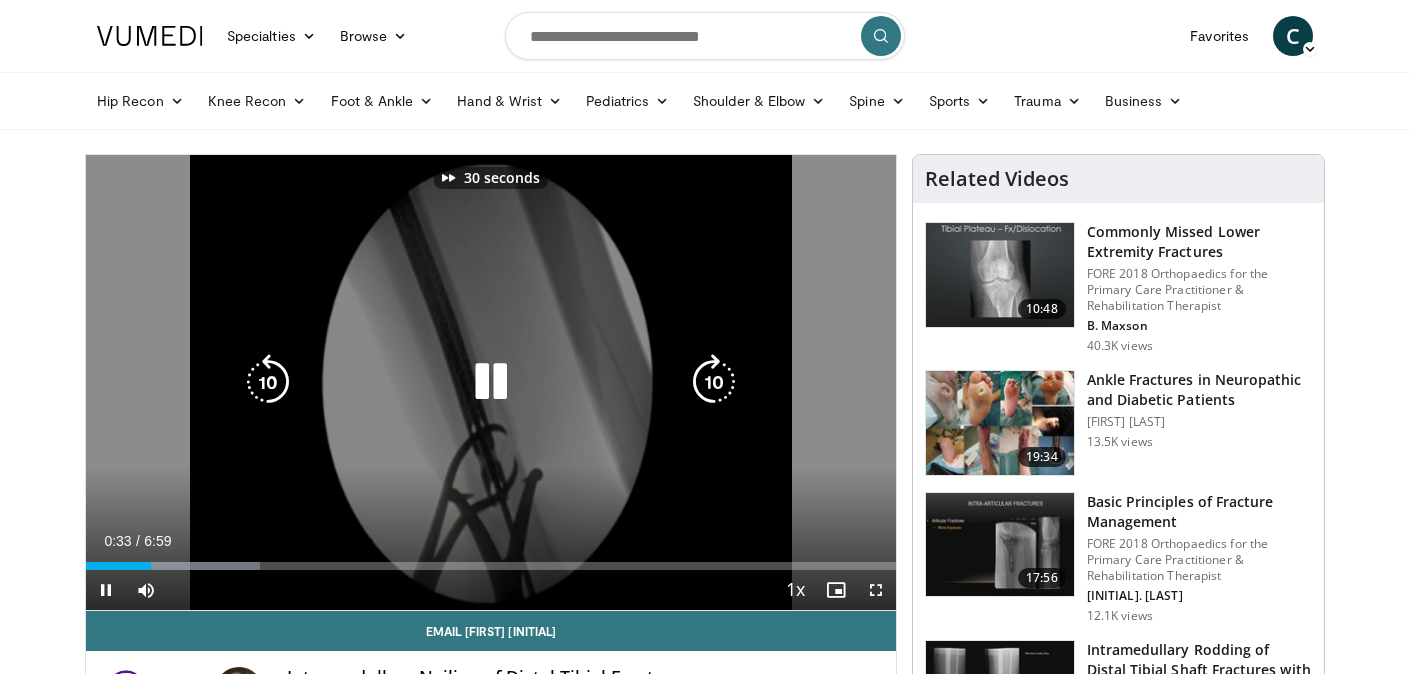 click at bounding box center (714, 382) 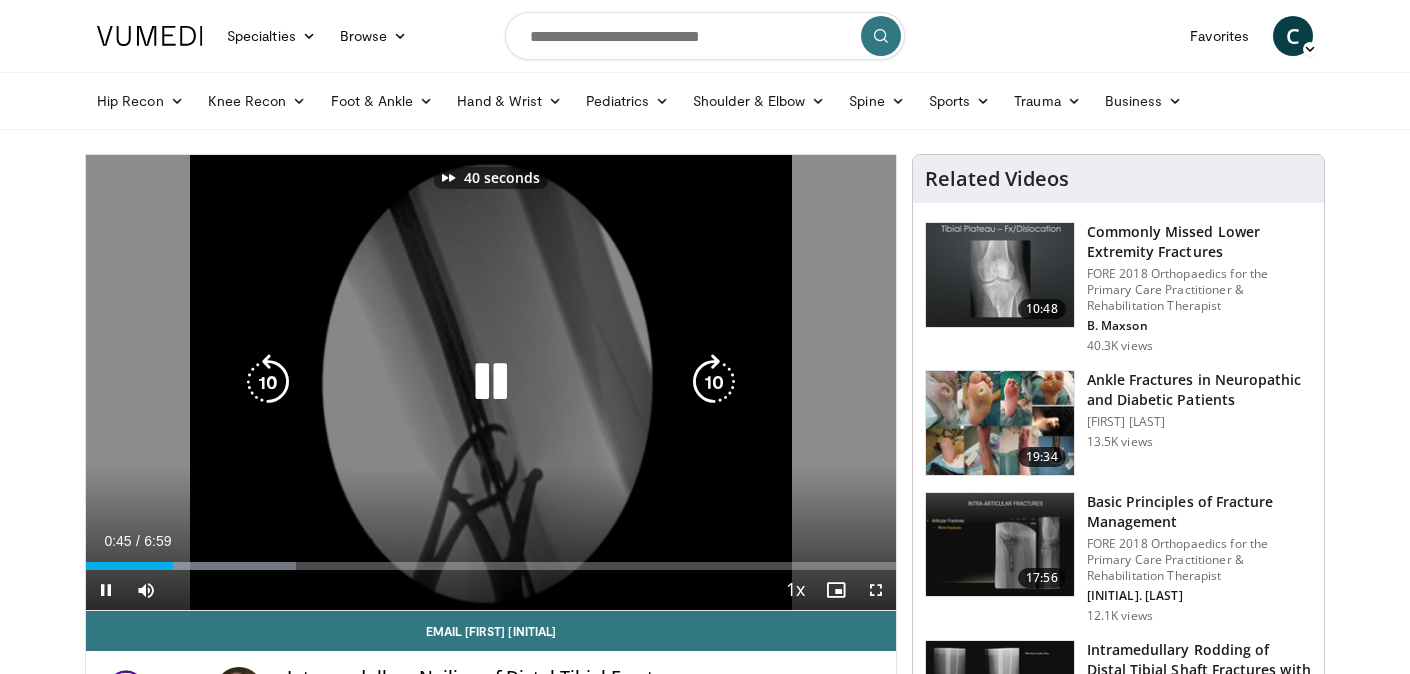 click at bounding box center [714, 382] 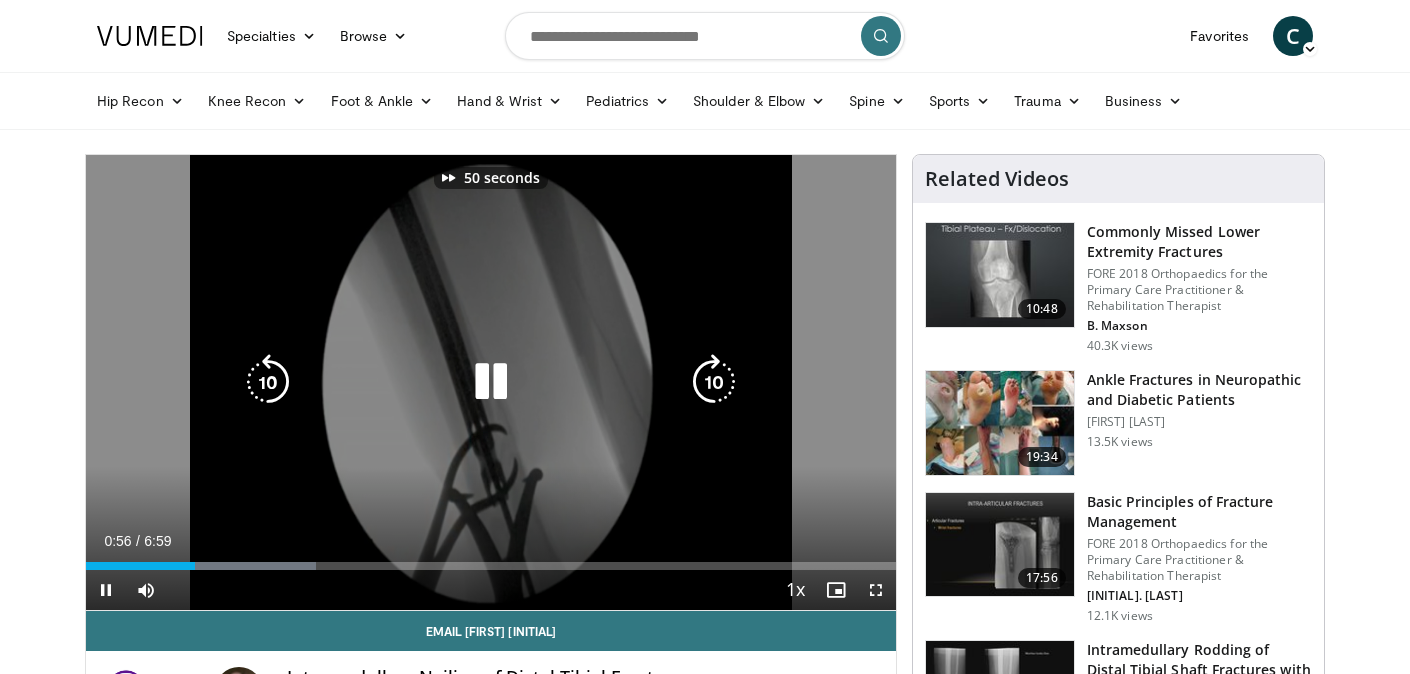 click at bounding box center (714, 382) 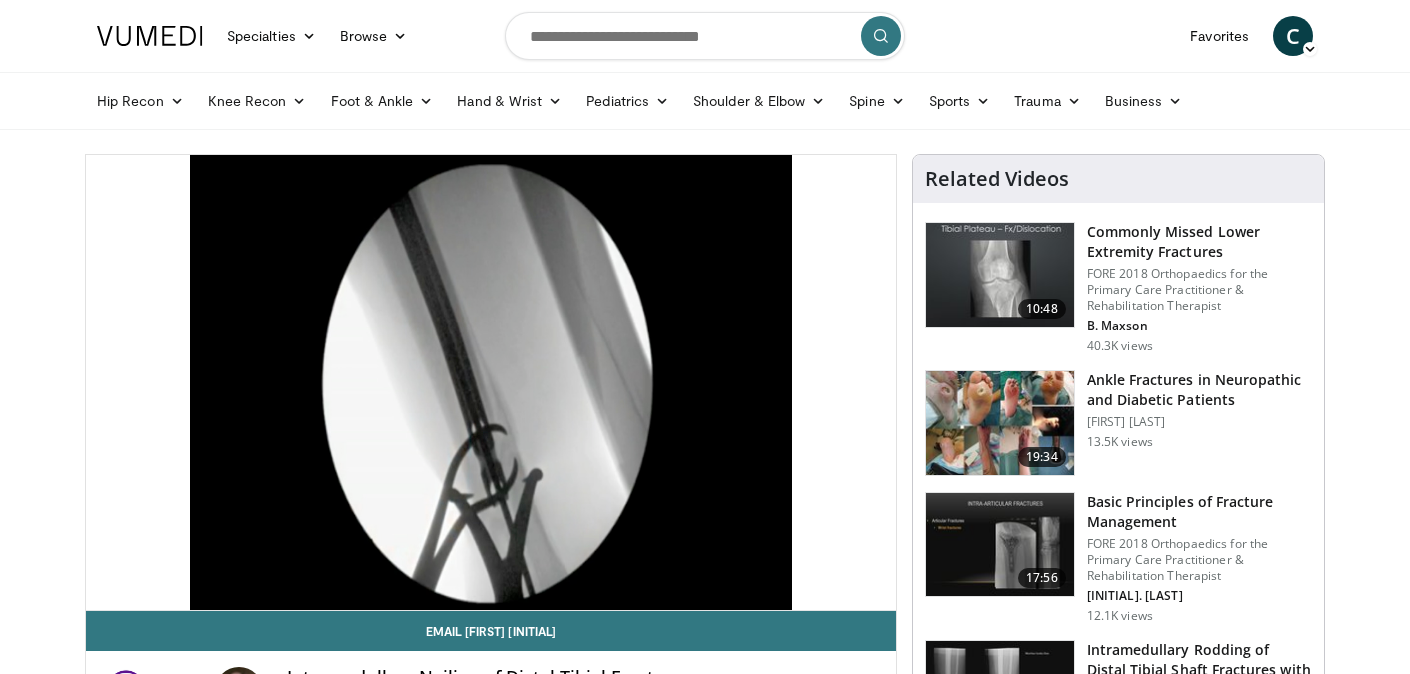 click on "60 seconds
Tap to unmute" at bounding box center (491, 382) 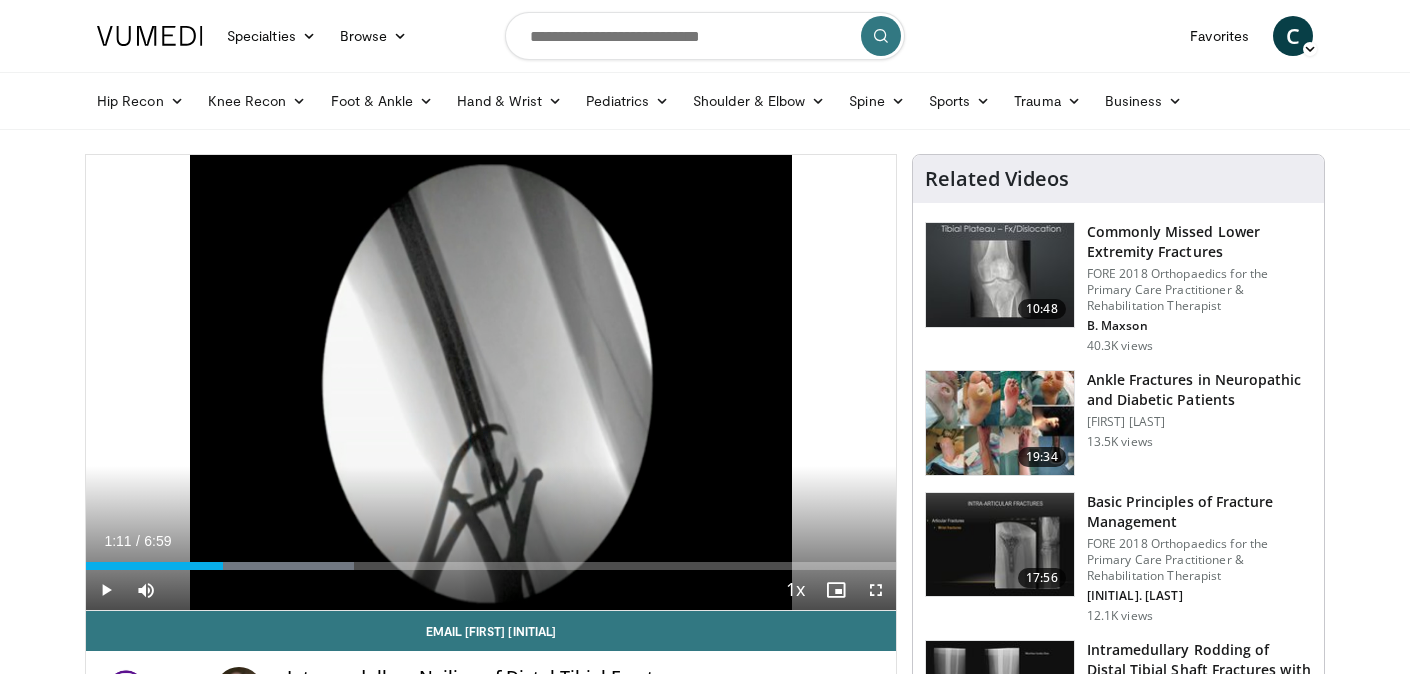 click on "60 seconds
Tap to unmute" at bounding box center [491, 382] 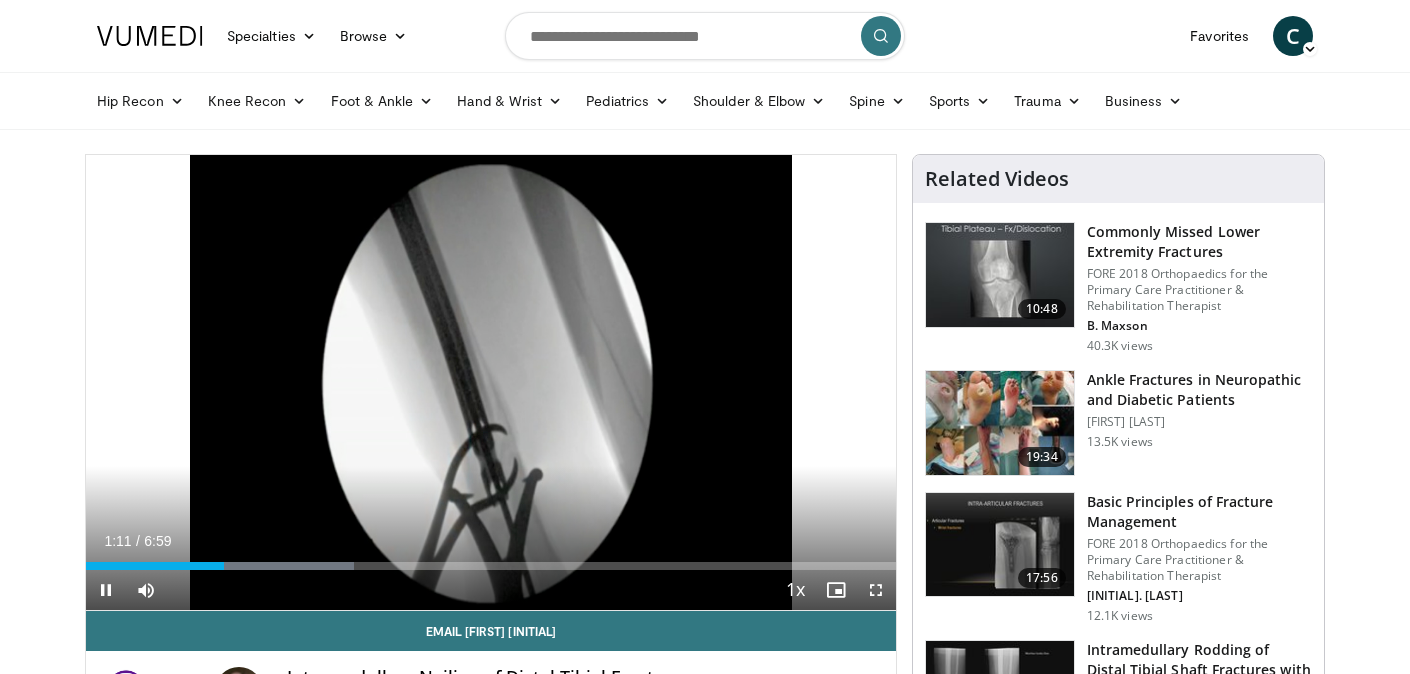 click on "60 seconds
Tap to unmute" at bounding box center (491, 382) 